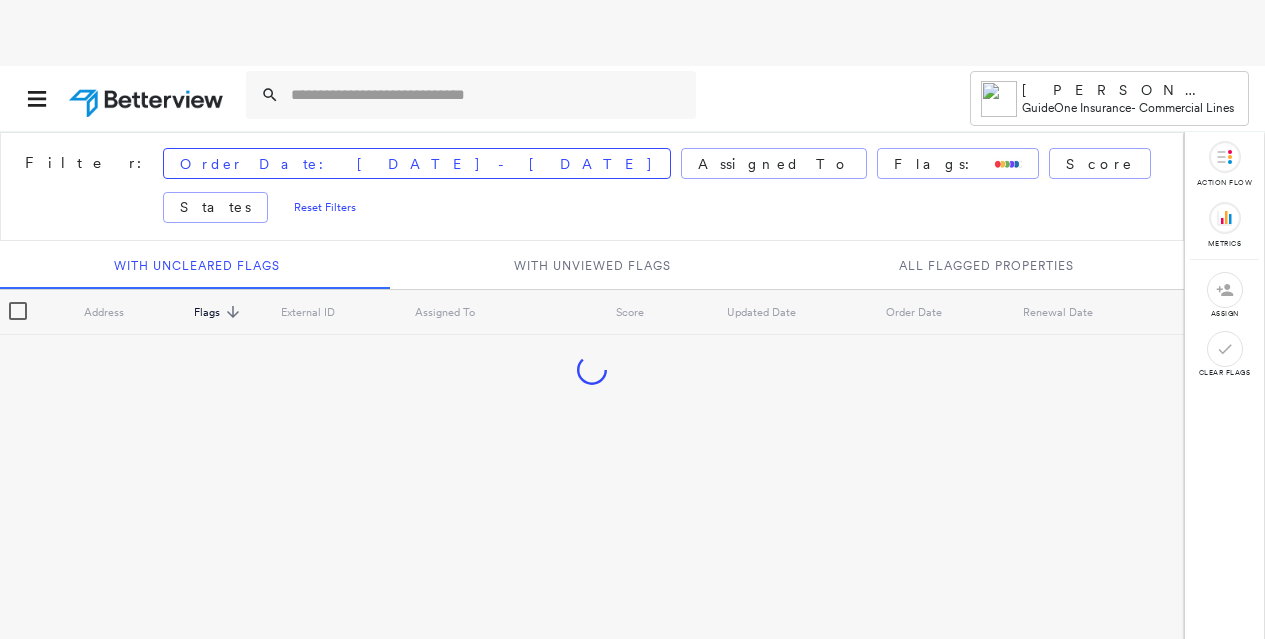 scroll, scrollTop: 0, scrollLeft: 0, axis: both 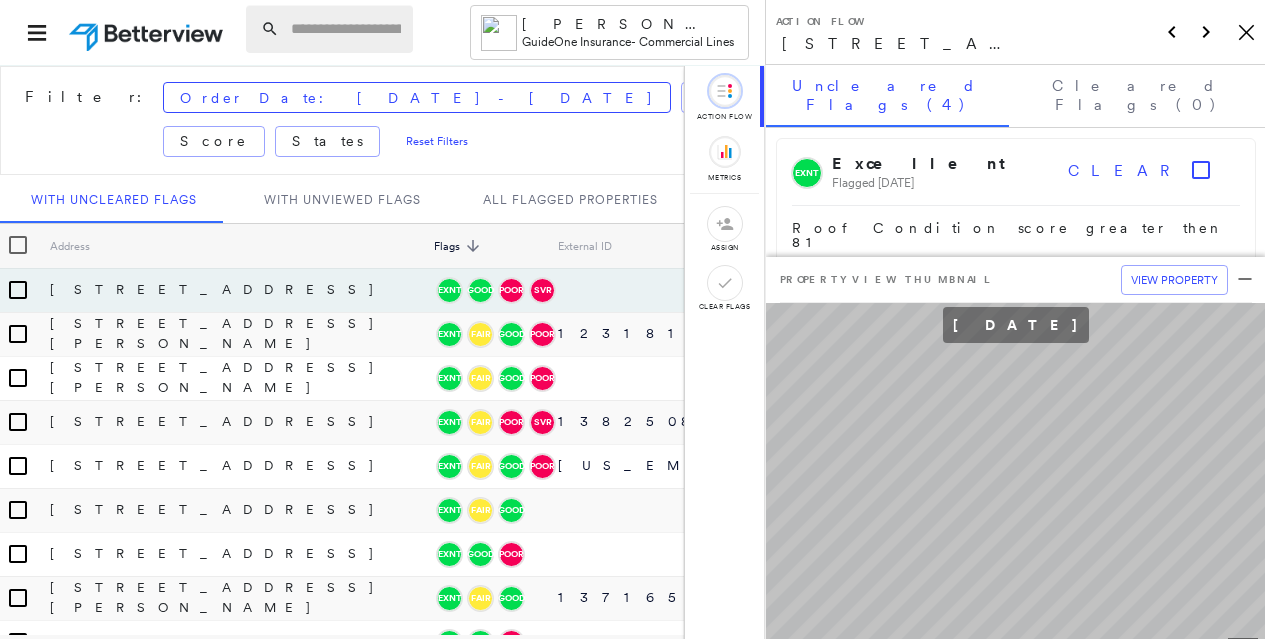 click at bounding box center [346, 29] 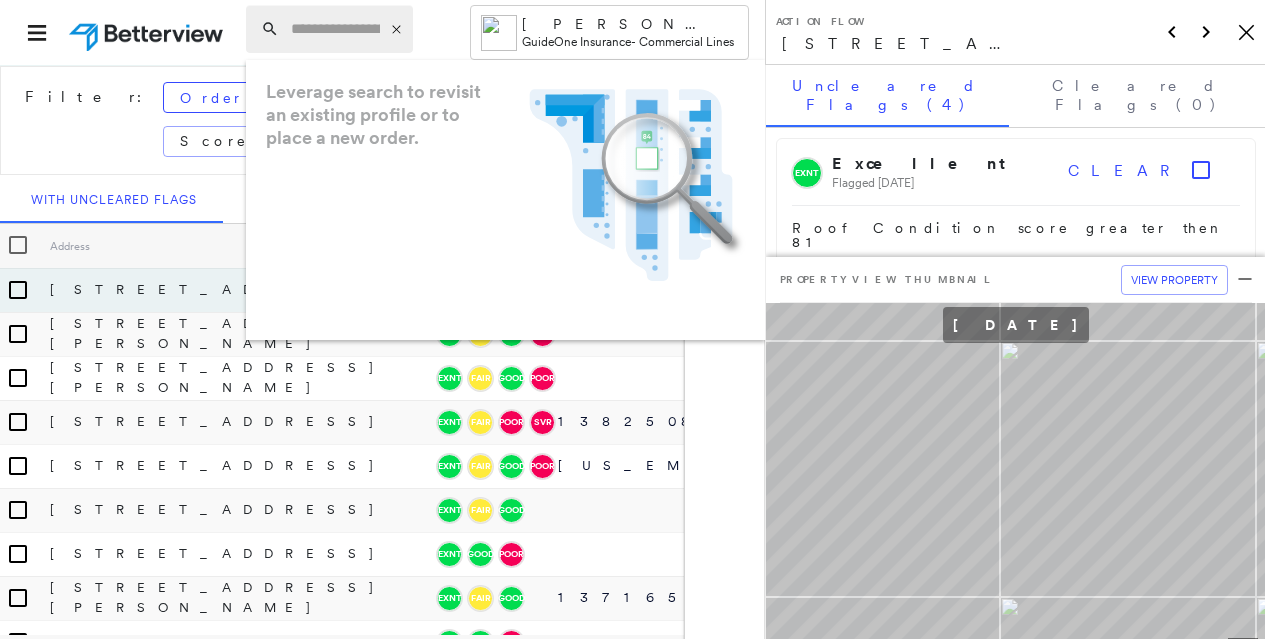 paste on "**********" 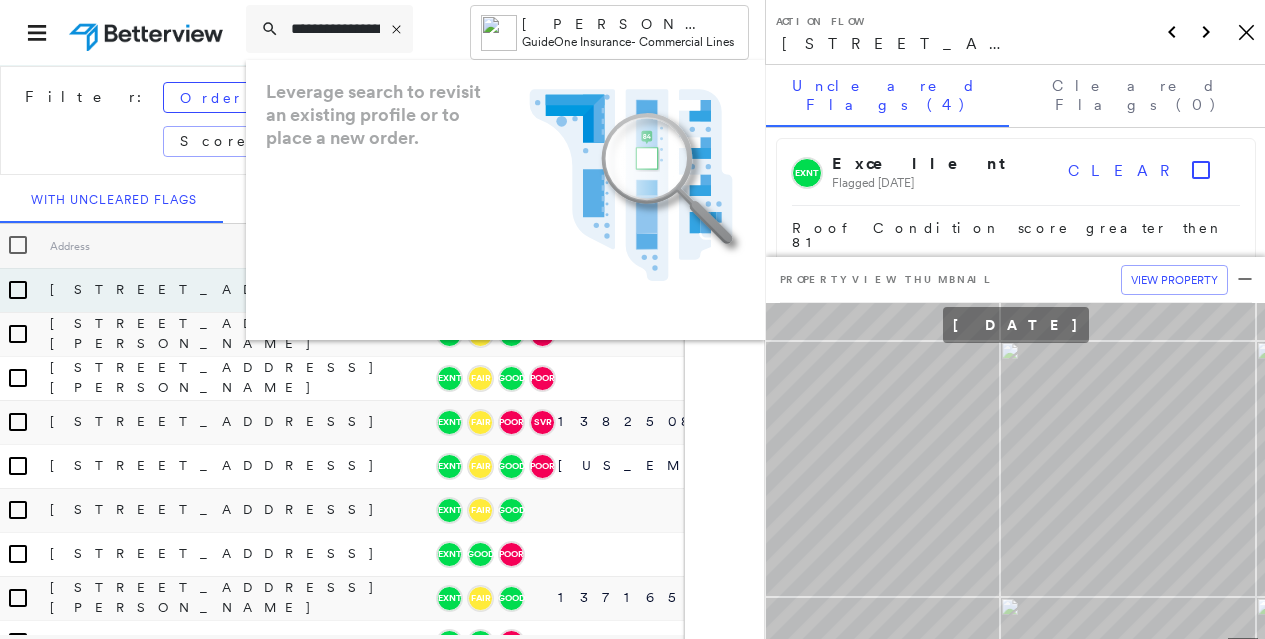 scroll, scrollTop: 0, scrollLeft: 117, axis: horizontal 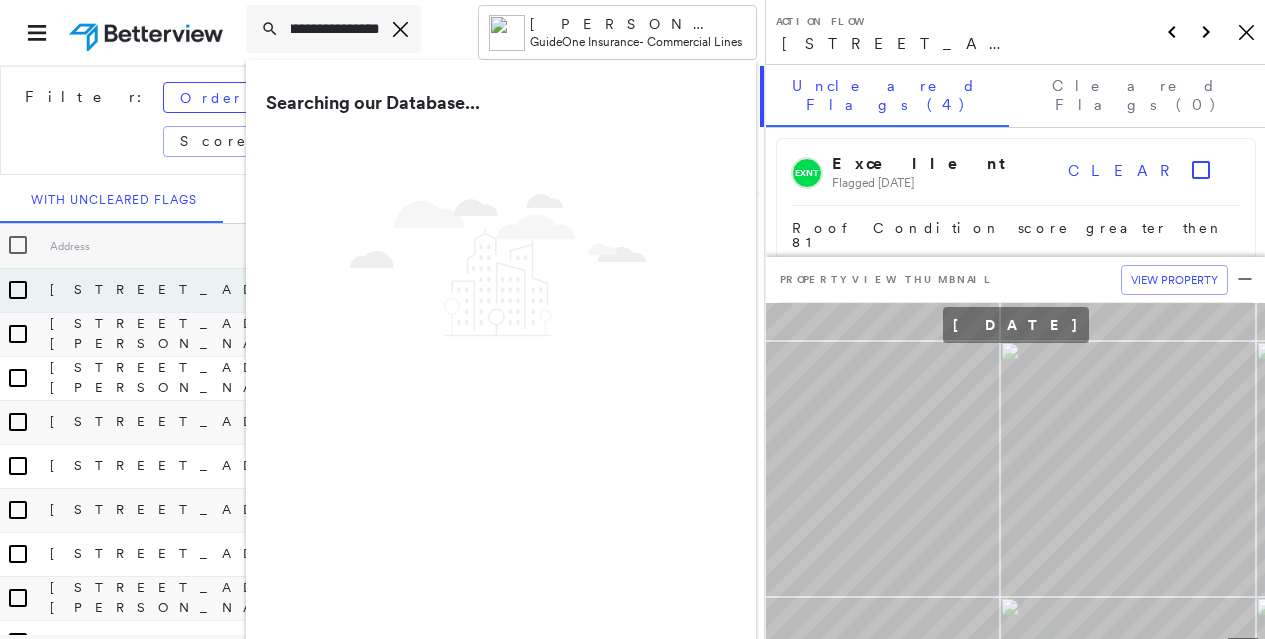 type on "**********" 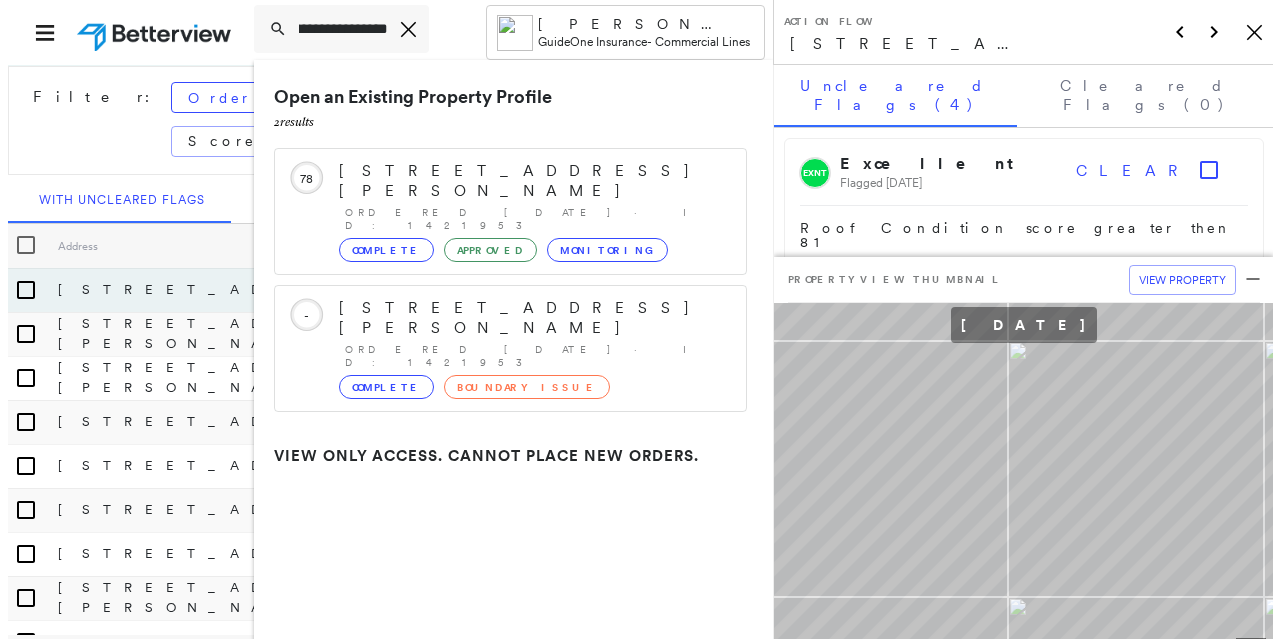 scroll, scrollTop: 0, scrollLeft: 0, axis: both 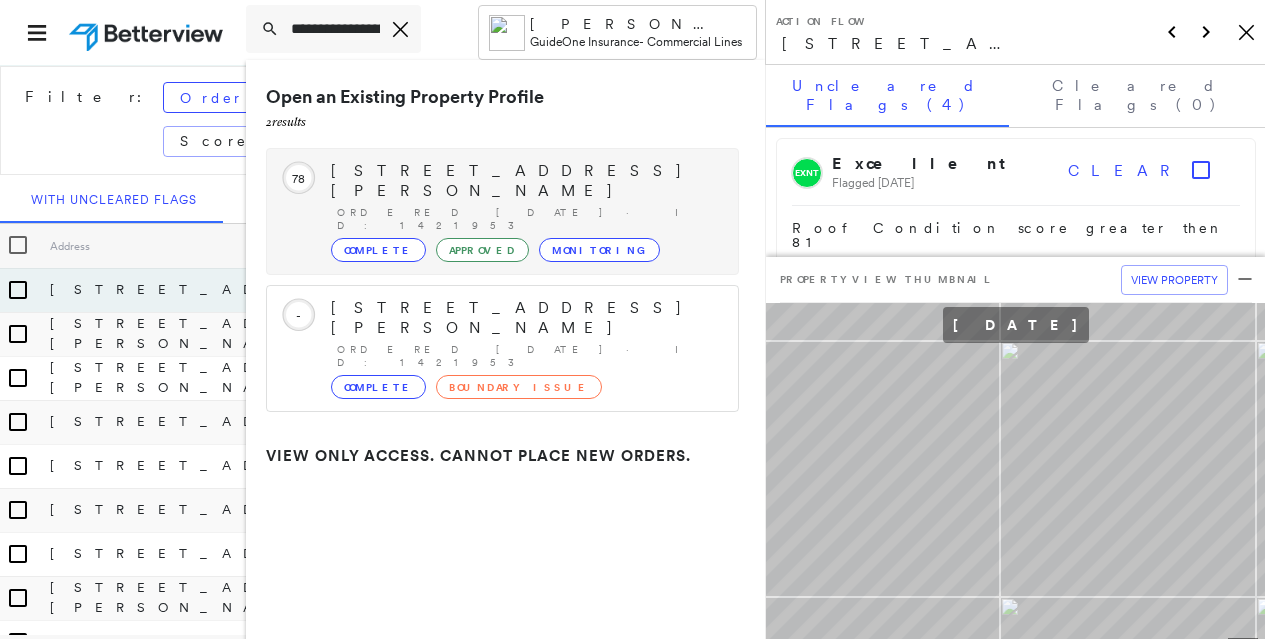 click on "[STREET_ADDRESS][PERSON_NAME] Ordered [DATE] · ID: 1421953 Complete Approved Monitoring" at bounding box center [524, 211] 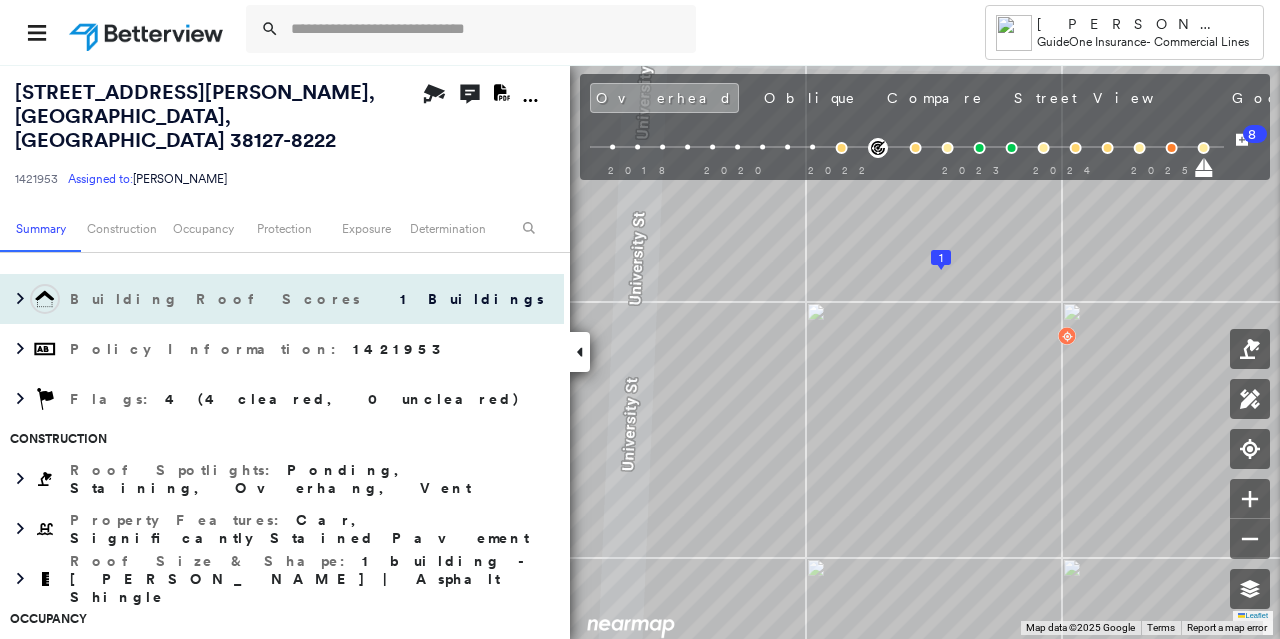 scroll, scrollTop: 300, scrollLeft: 0, axis: vertical 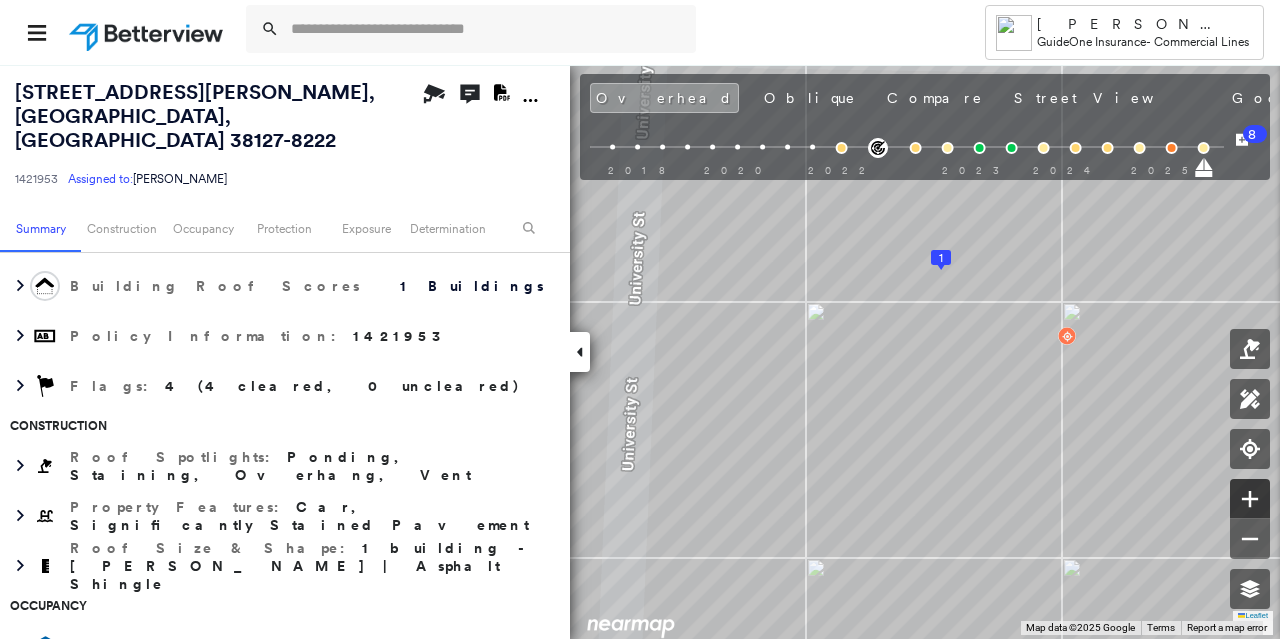 click 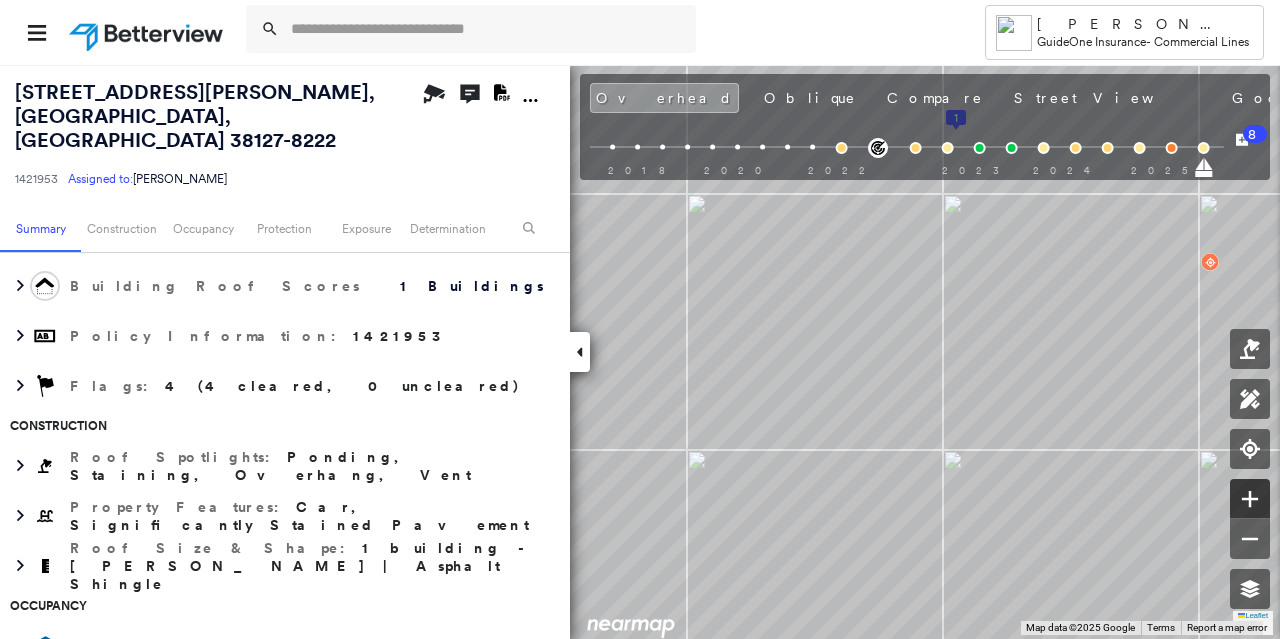 click 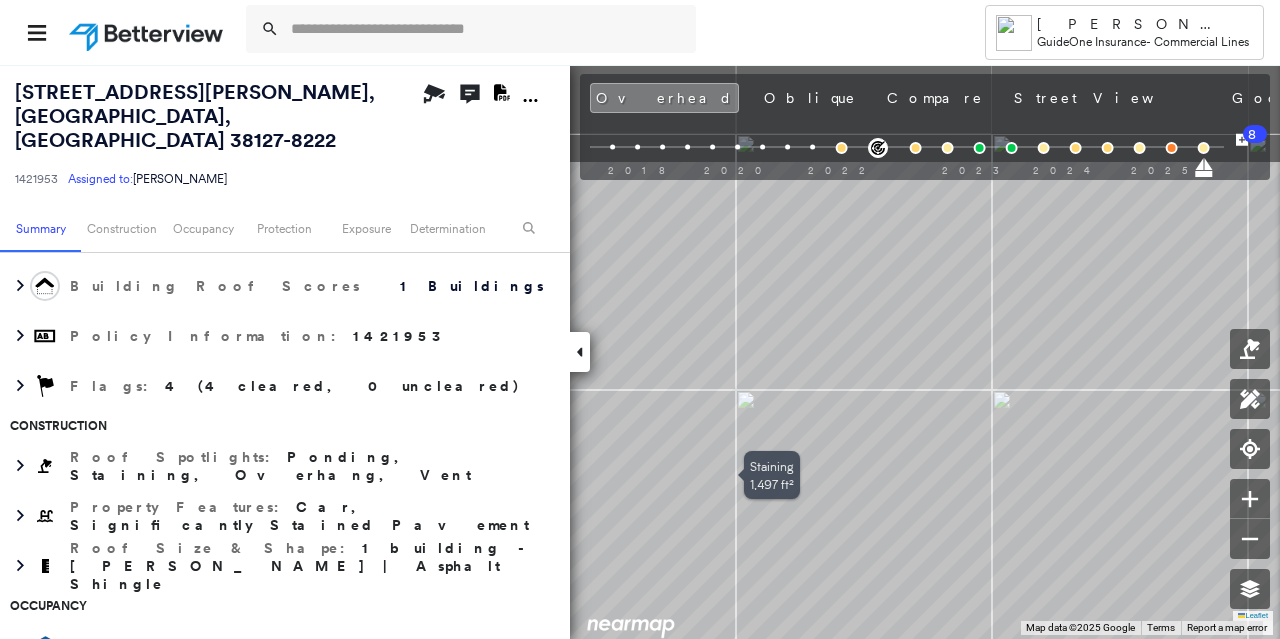 click on "Tower [PERSON_NAME][US_STATE] GuideOne Insurance  -   Commercial Lines [STREET_ADDRESS][PERSON_NAME] 1421953 Assigned to:  [PERSON_NAME] Assigned to:  [PERSON_NAME] 1421953 Assigned to:  [PERSON_NAME] Open Comments Download PDF Report Summary Construction Occupancy Protection Exposure Determination Overhead Obliques Street View Roof Spotlight™ Index :  78 out of 100 0 100 25 50 75 1 Building Roof Scores 1 Buildings Policy Information :  1421953 Flags :  4 (4 cleared, 0 uncleared) Construction Roof Spotlights :  Ponding, Staining, Overhang, Vent Property Features :  Car, Significantly Stained Pavement Roof Size & Shape :  1 building  - [PERSON_NAME] | Asphalt Shingle Occupancy Place Detail Protection Exposure FEMA Risk Index Additional Perils Determination Flags :  4 (4 cleared, 0 uncleared) Uncleared Flags (0) Cleared Flags  (4) There are no  uncleared  flags. Action Taken New Entry History Quote/New Business Terms & Conditions Added ACV Endorsement Added Cosmetic Endorsement Inspection/Loss Control 8" at bounding box center [640, 319] 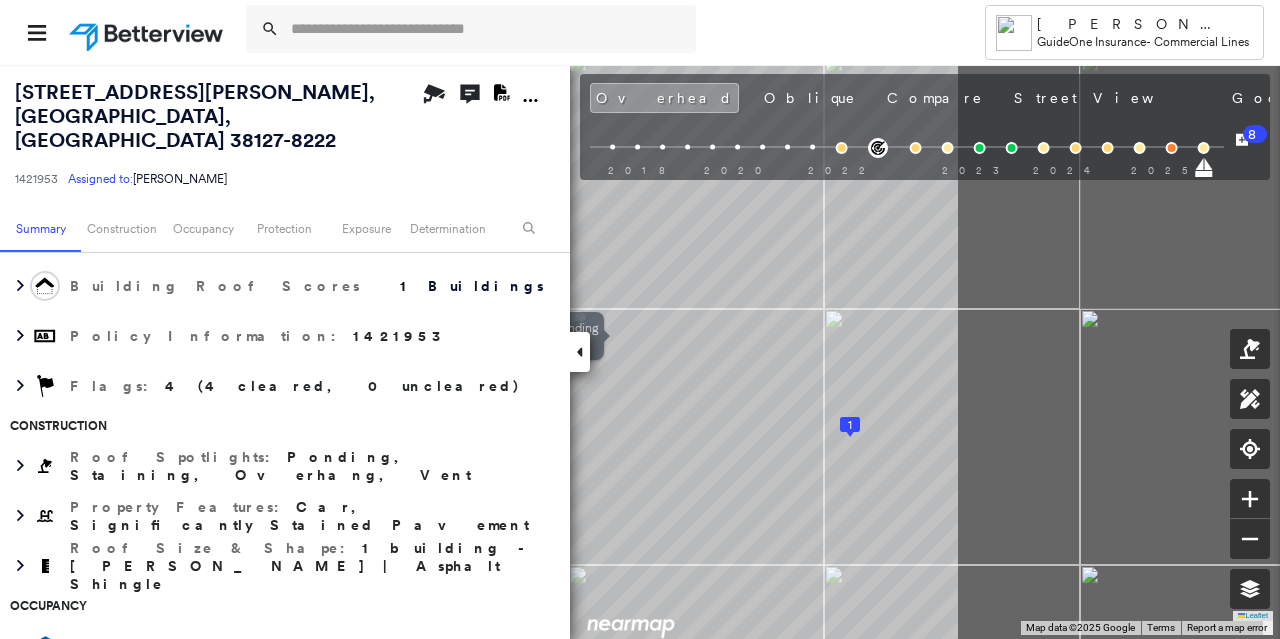 click on "[STREET_ADDRESS][PERSON_NAME] 1421953 Assigned to:  [PERSON_NAME] Assigned to:  [PERSON_NAME] 1421953 Assigned to:  [PERSON_NAME] Open Comments Download PDF Report Summary Construction Occupancy Protection Exposure Determination Overhead Obliques Street View Roof Spotlight™ Index :  78 out of 100 0 100 25 50 75 1 Building Roof Scores 1 Buildings Policy Information :  1421953 Flags :  4 (4 cleared, 0 uncleared) Construction Roof Spotlights :  Ponding, Staining, Overhang, Vent Property Features :  Car, Significantly Stained Pavement Roof Size & Shape :  1 building  - [PERSON_NAME] | Asphalt Shingle Occupancy Place Detail Protection Exposure FEMA Risk Index Additional Perils Determination Flags :  4 (4 cleared, 0 uncleared) Uncleared Flags (0) Cleared Flags  (4) There are no  uncleared  flags. Action Taken New Entry History Quote/New Business Terms & Conditions Added ACV Endorsement Added Cosmetic Endorsement Inspection/Loss Control Report Information Added to Inspection Survey General Save Renewal" at bounding box center [640, 351] 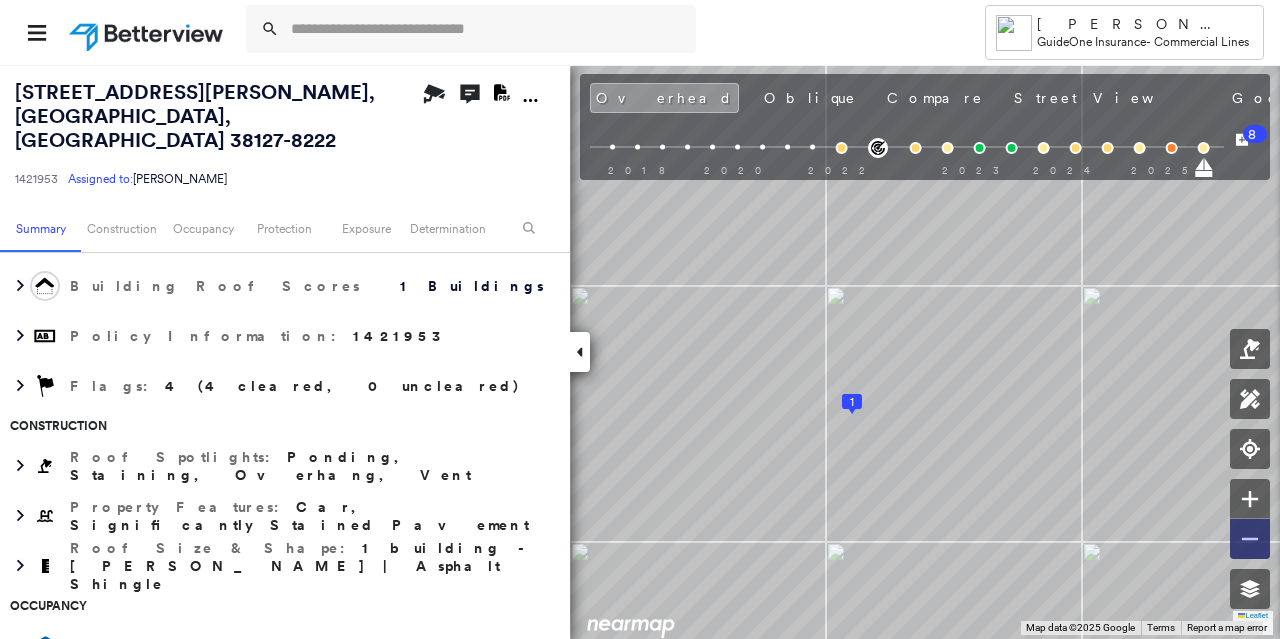 click at bounding box center [1250, 539] 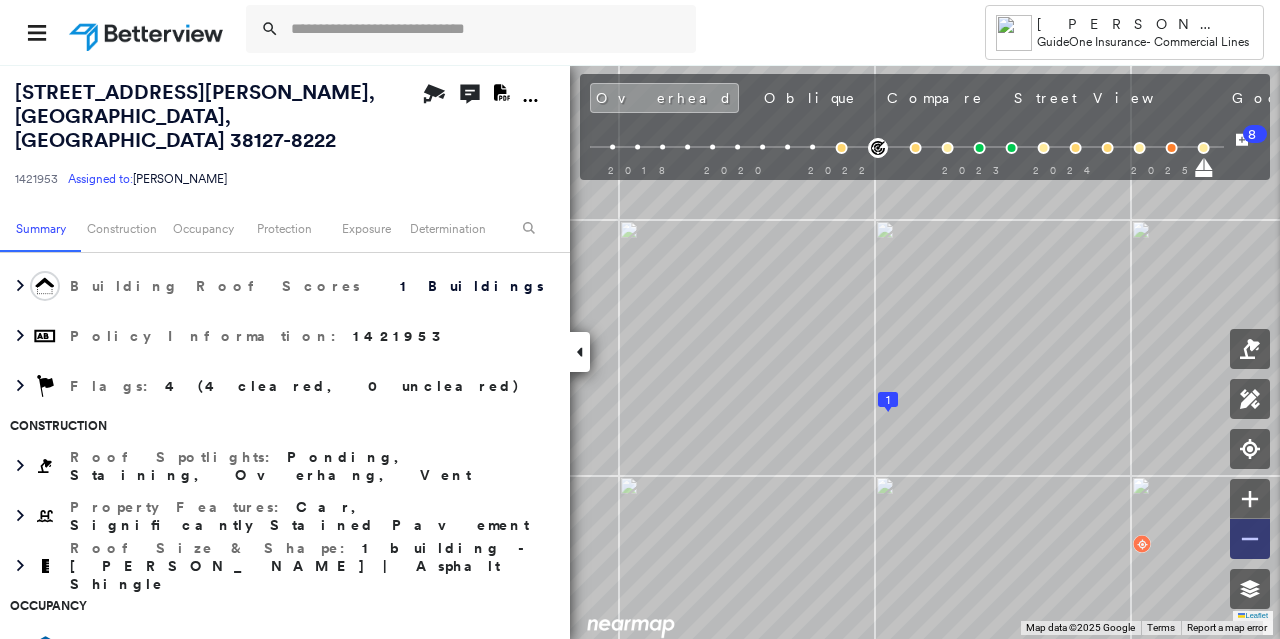 click at bounding box center (1250, 539) 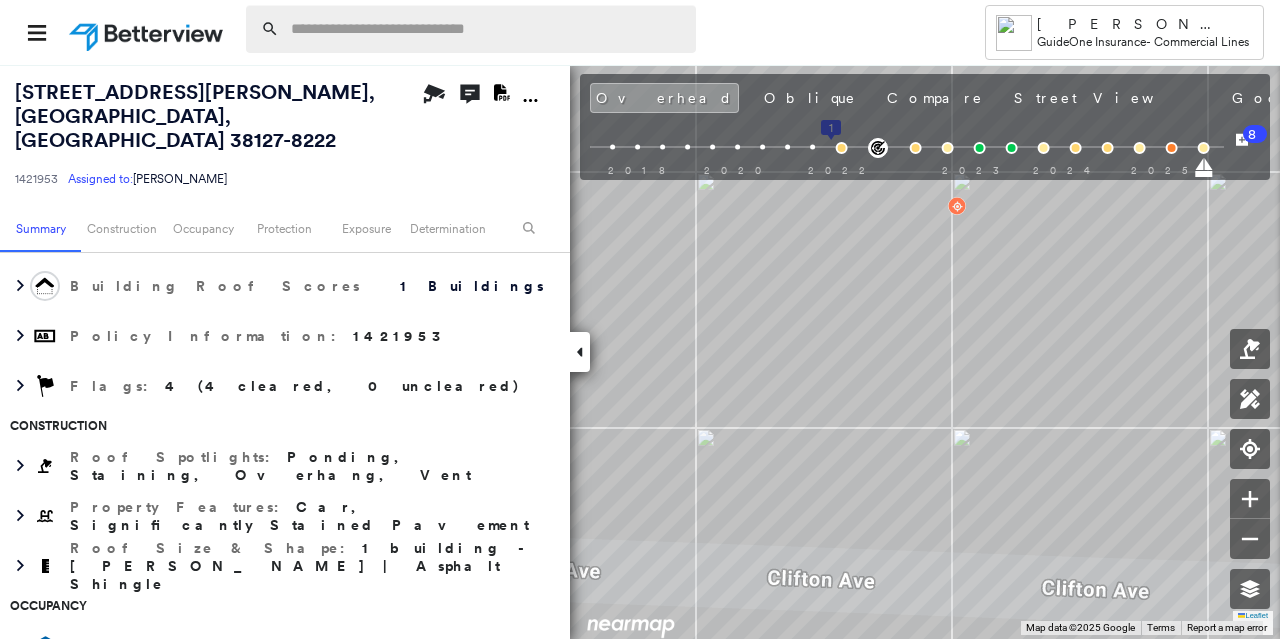 click at bounding box center [487, 29] 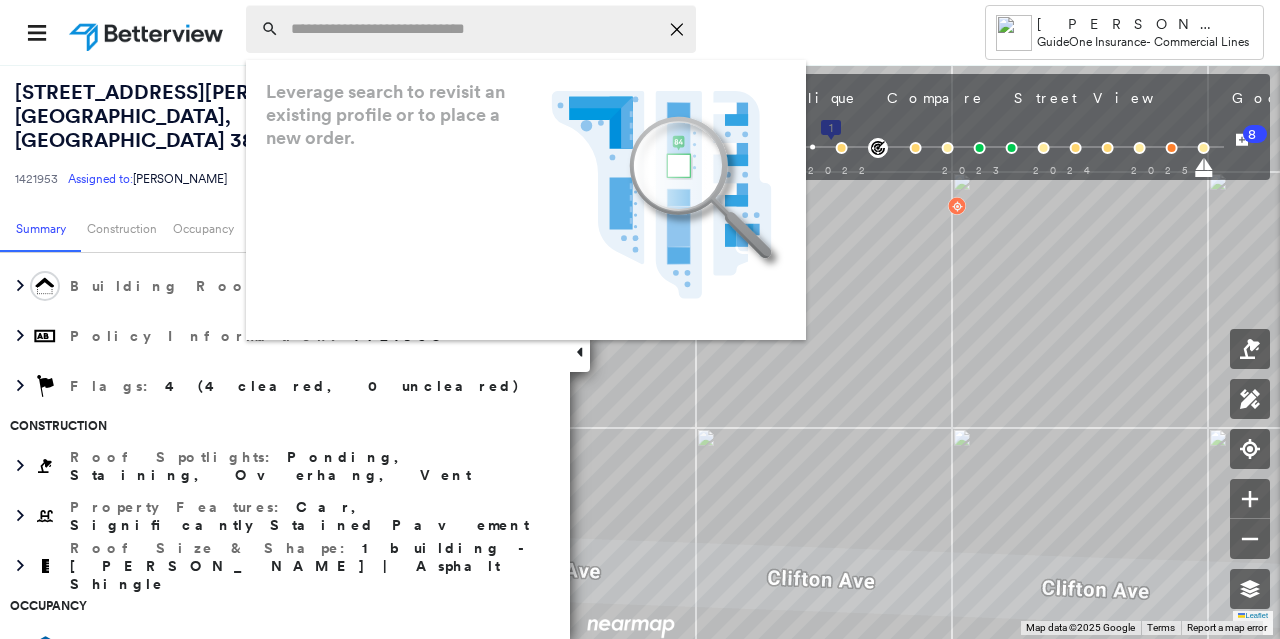 click at bounding box center (474, 29) 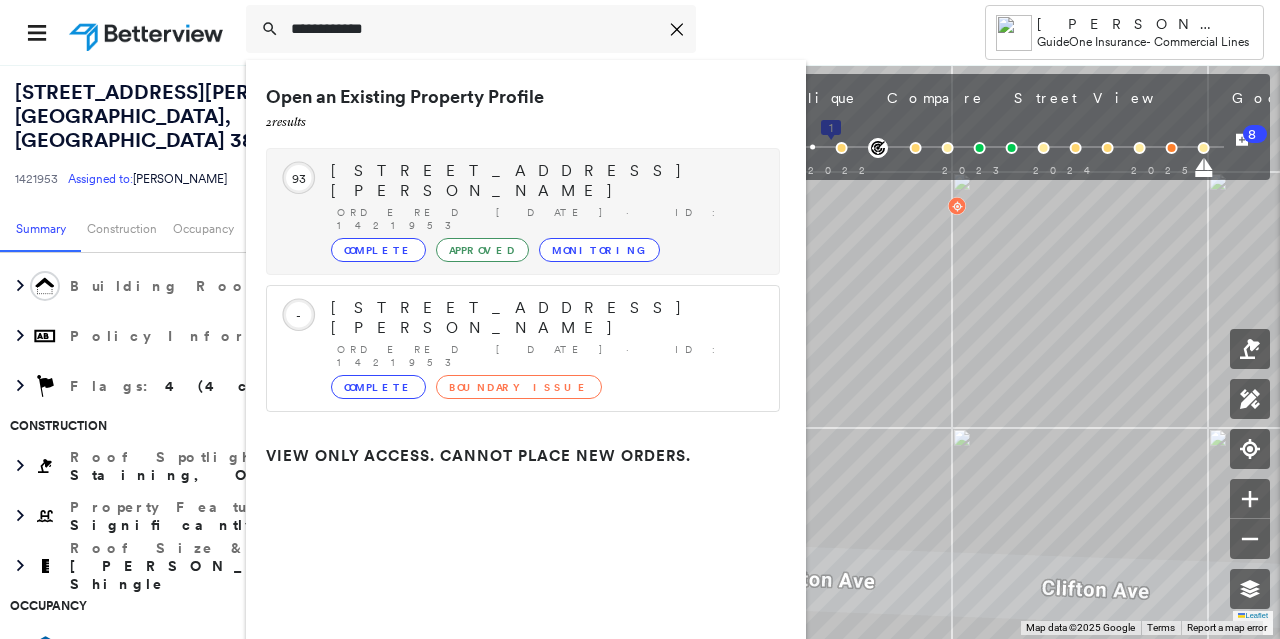 type on "**********" 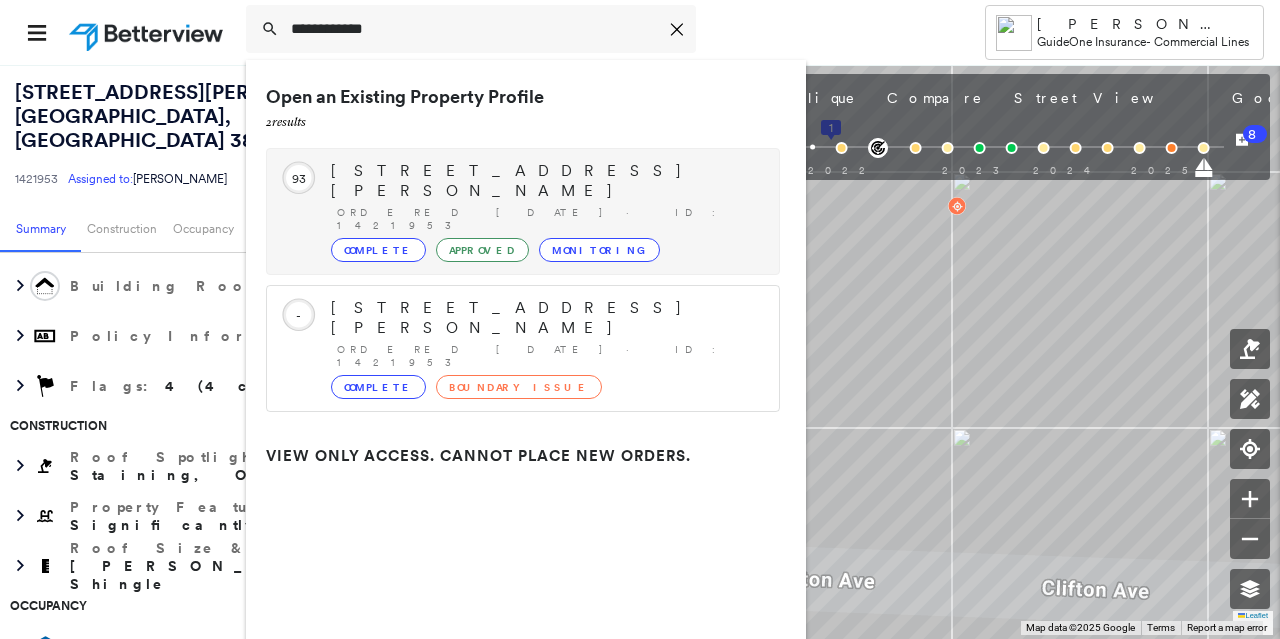 click on "Ordered [DATE] · ID: 1421953" at bounding box center (548, 219) 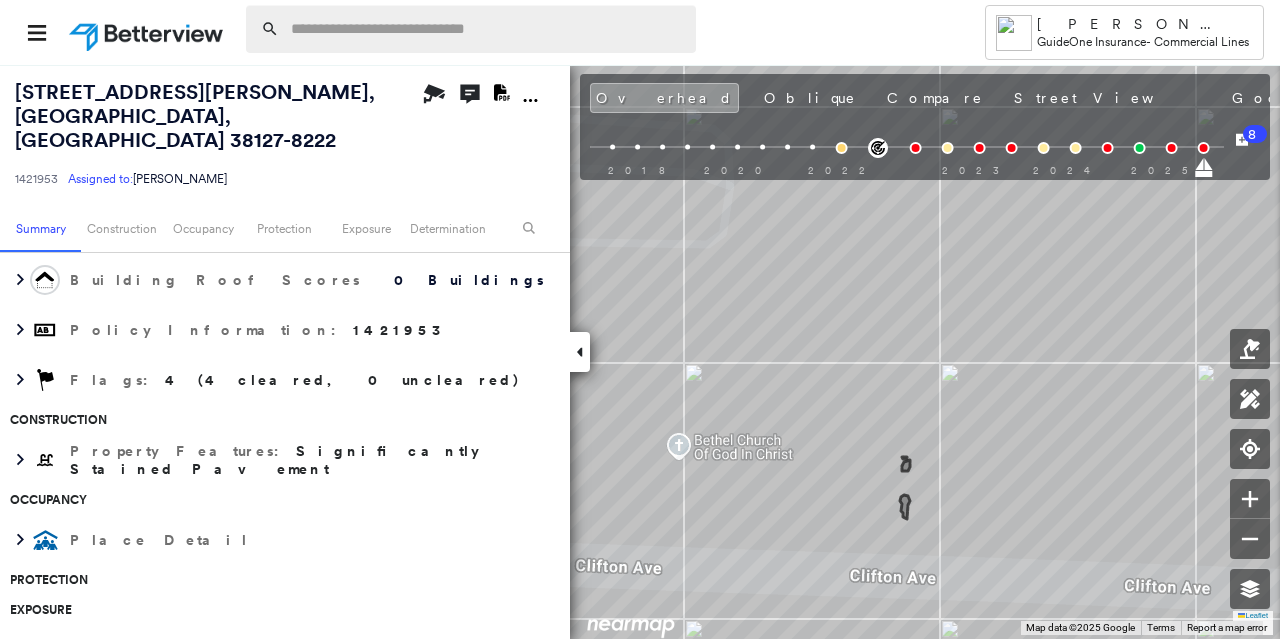 click at bounding box center (487, 29) 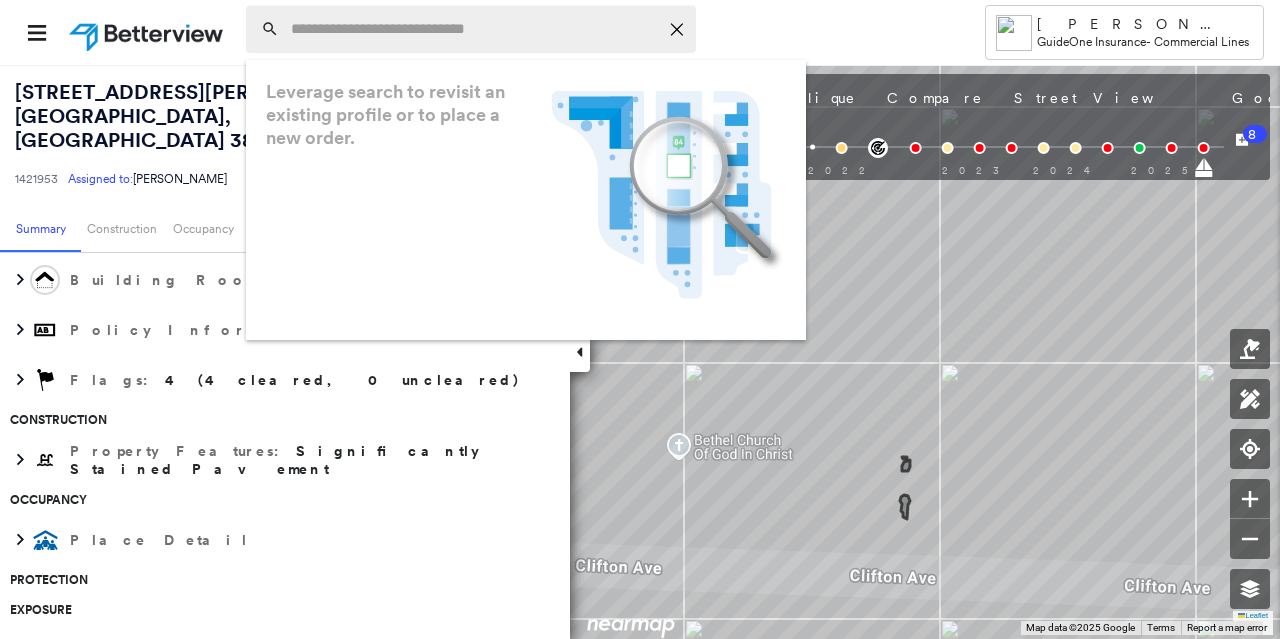 paste on "**********" 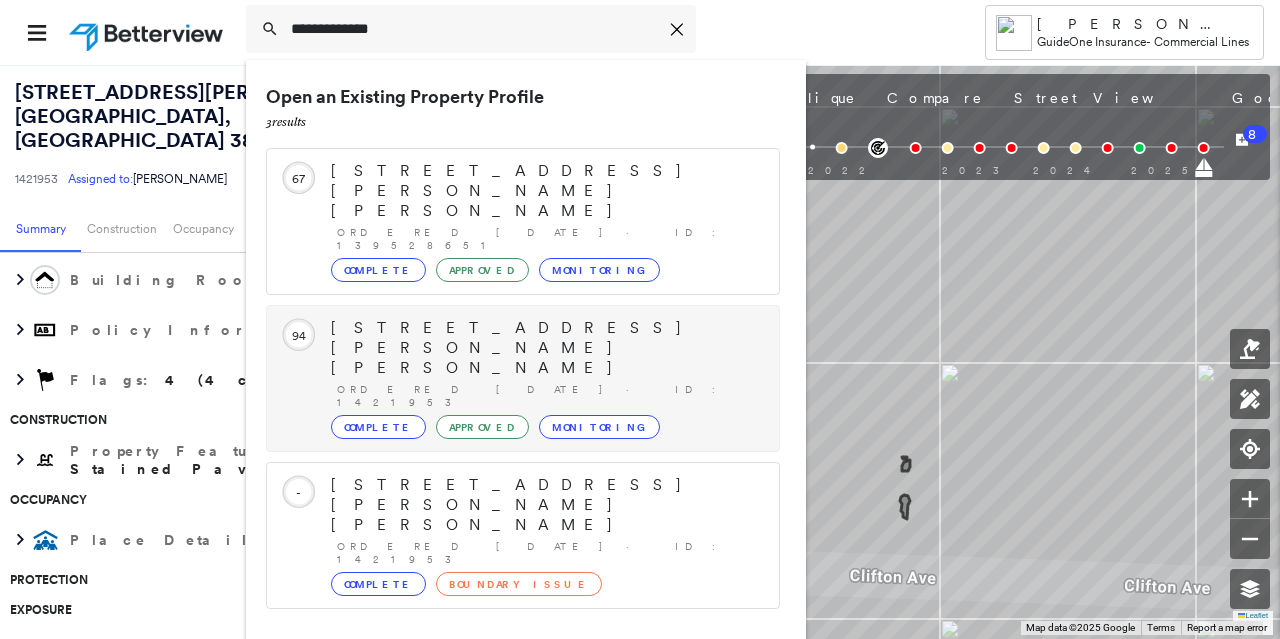 type on "**********" 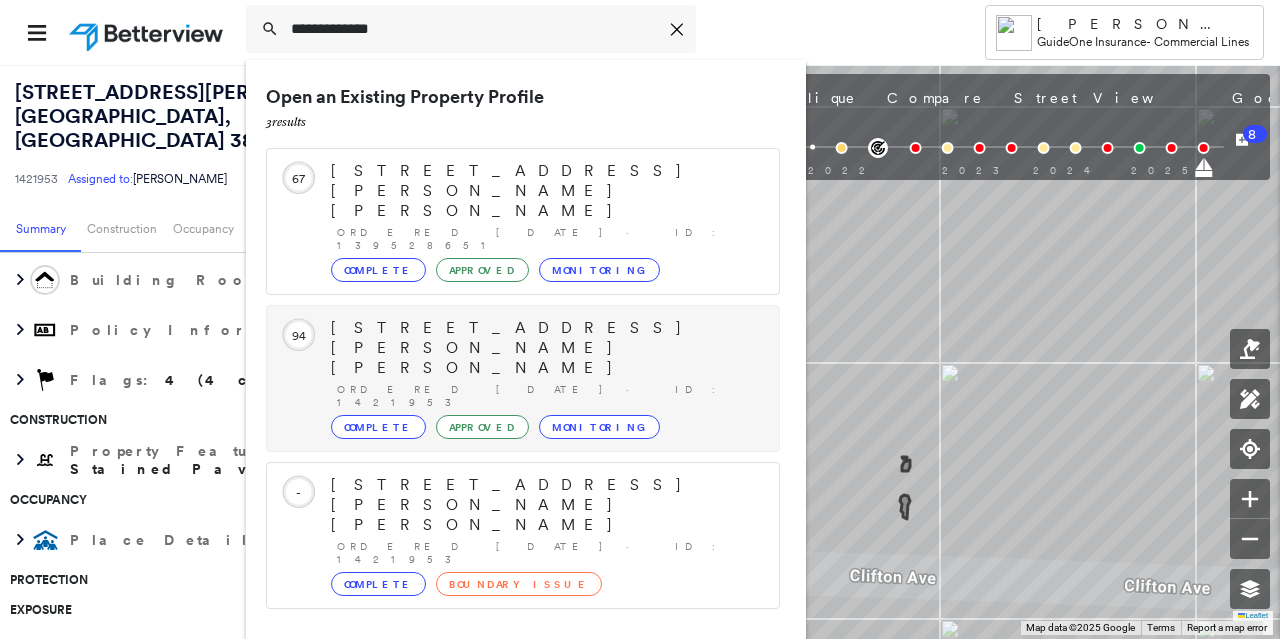 click on "[STREET_ADDRESS][PERSON_NAME][PERSON_NAME]" at bounding box center (545, 348) 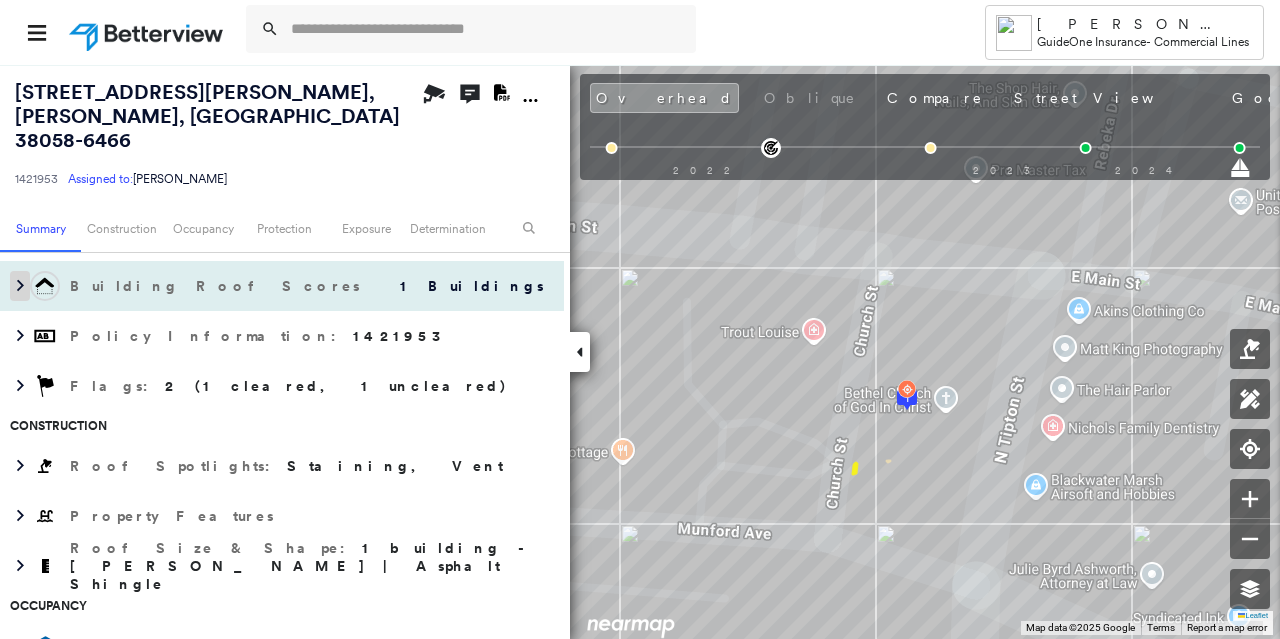 click 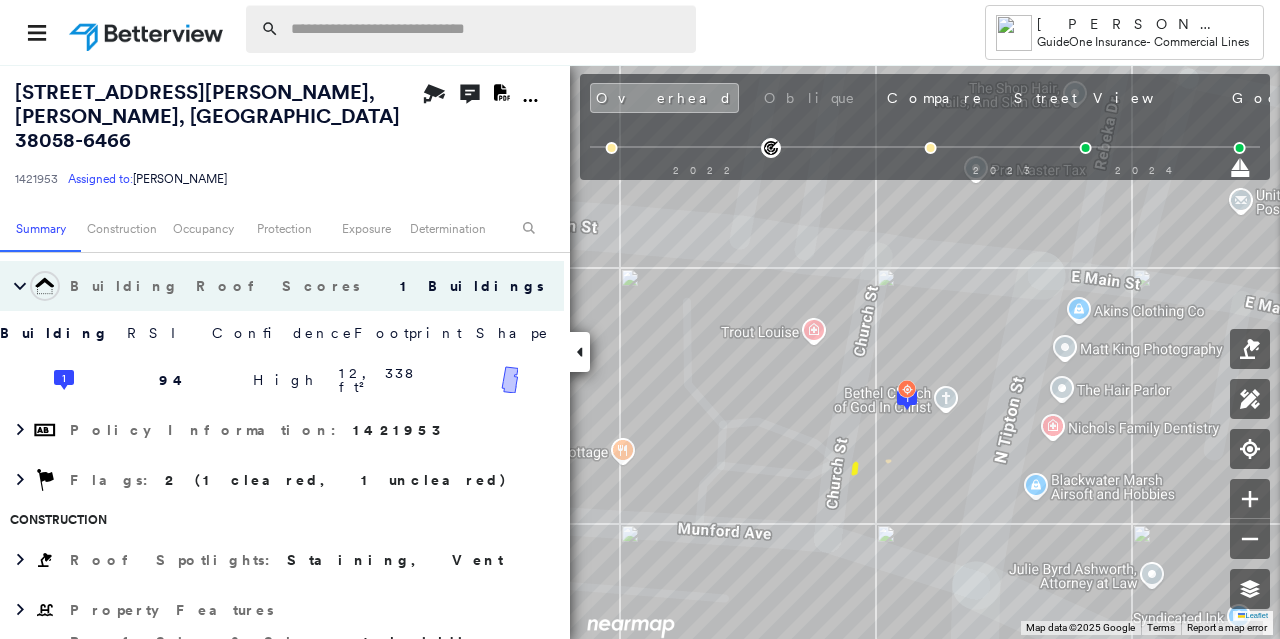 click at bounding box center [487, 29] 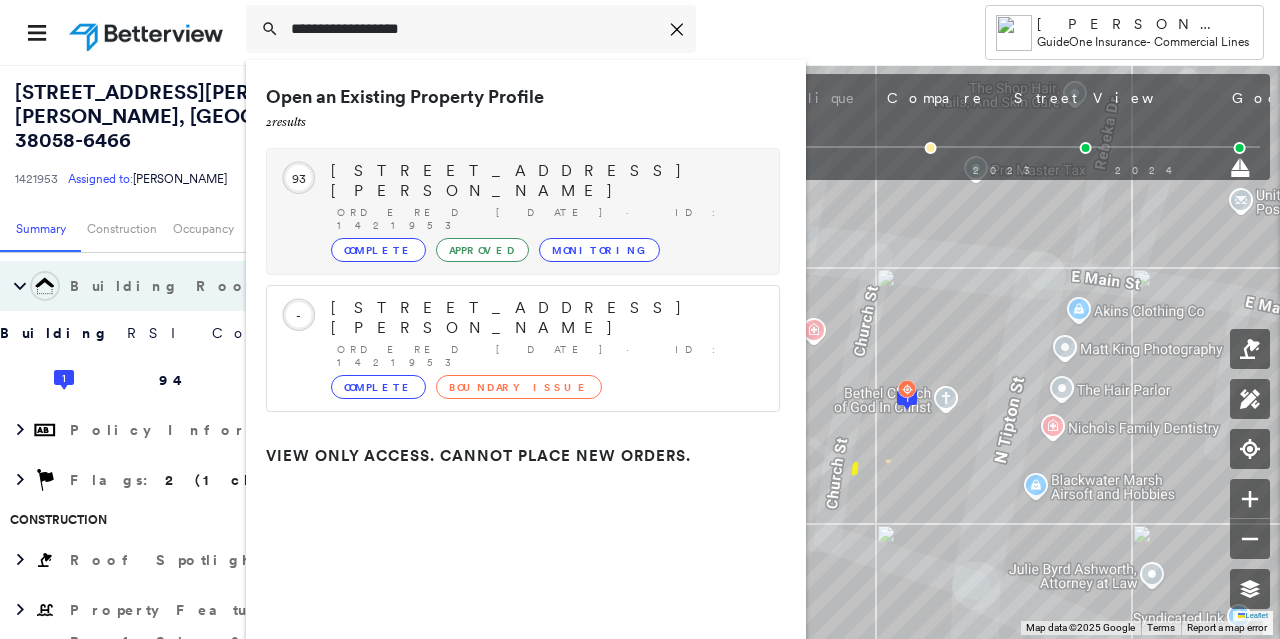 type on "**********" 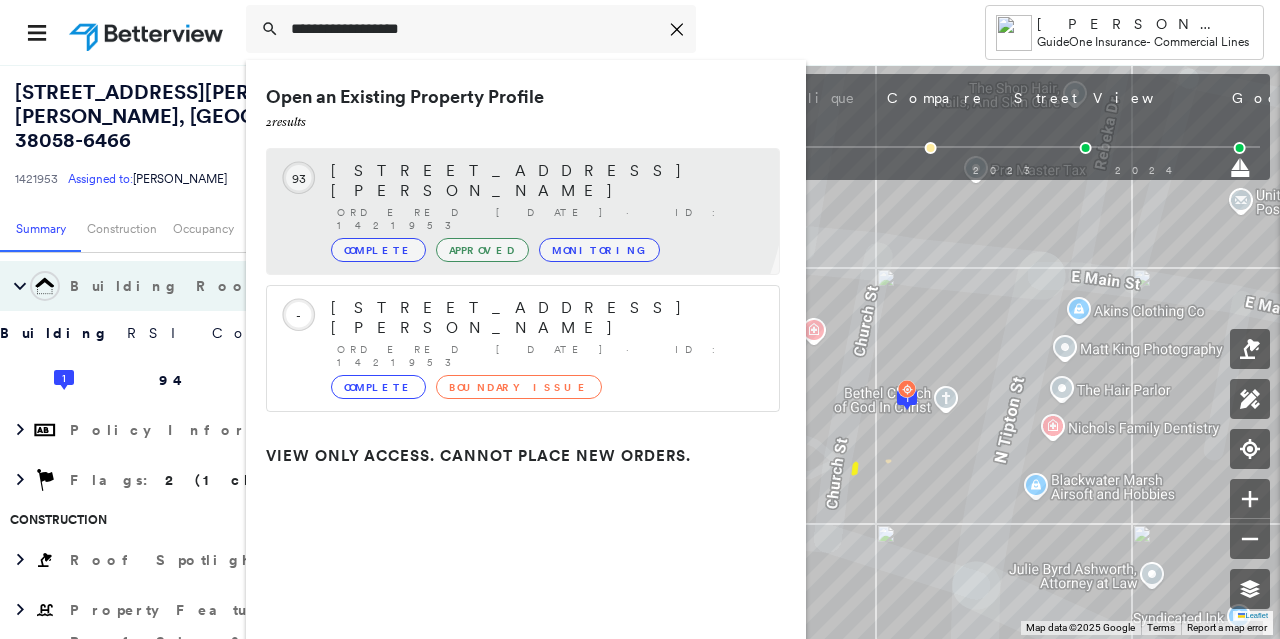 click on "[STREET_ADDRESS][PERSON_NAME]" at bounding box center (545, 181) 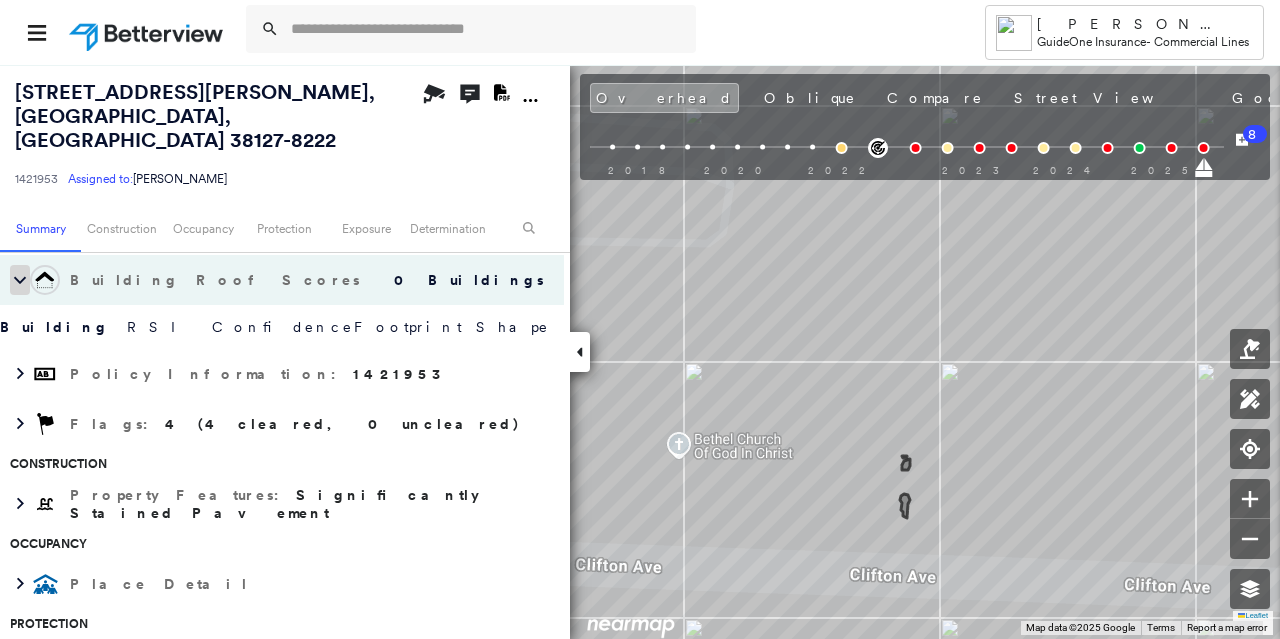 click 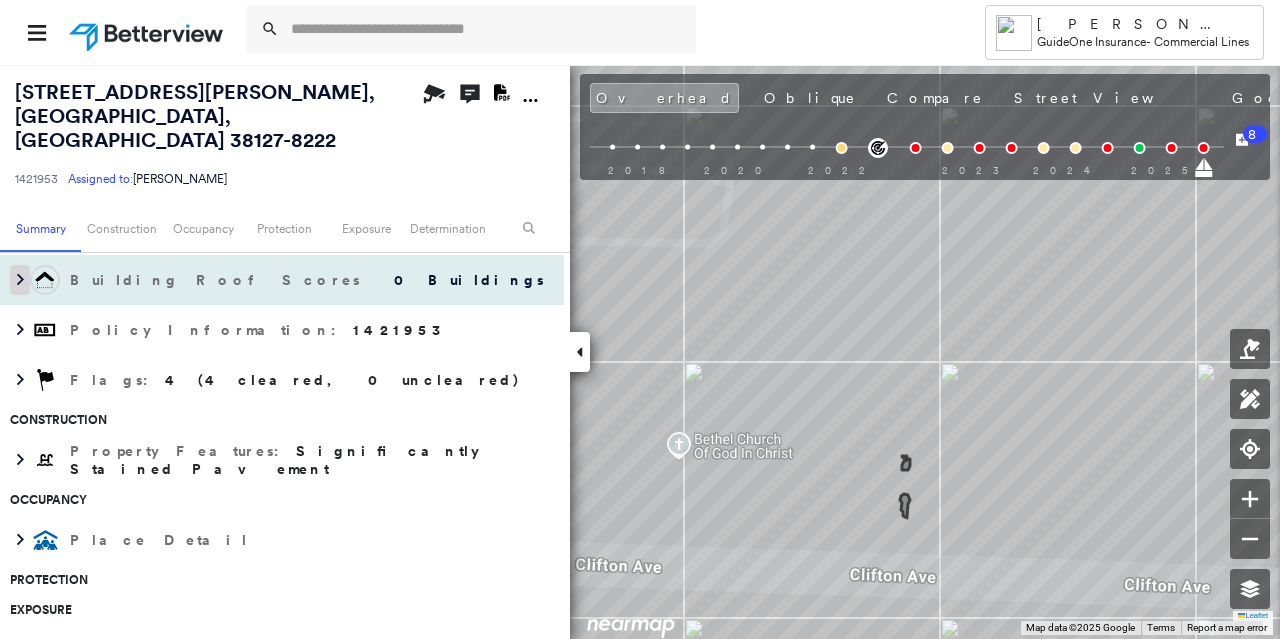 click 